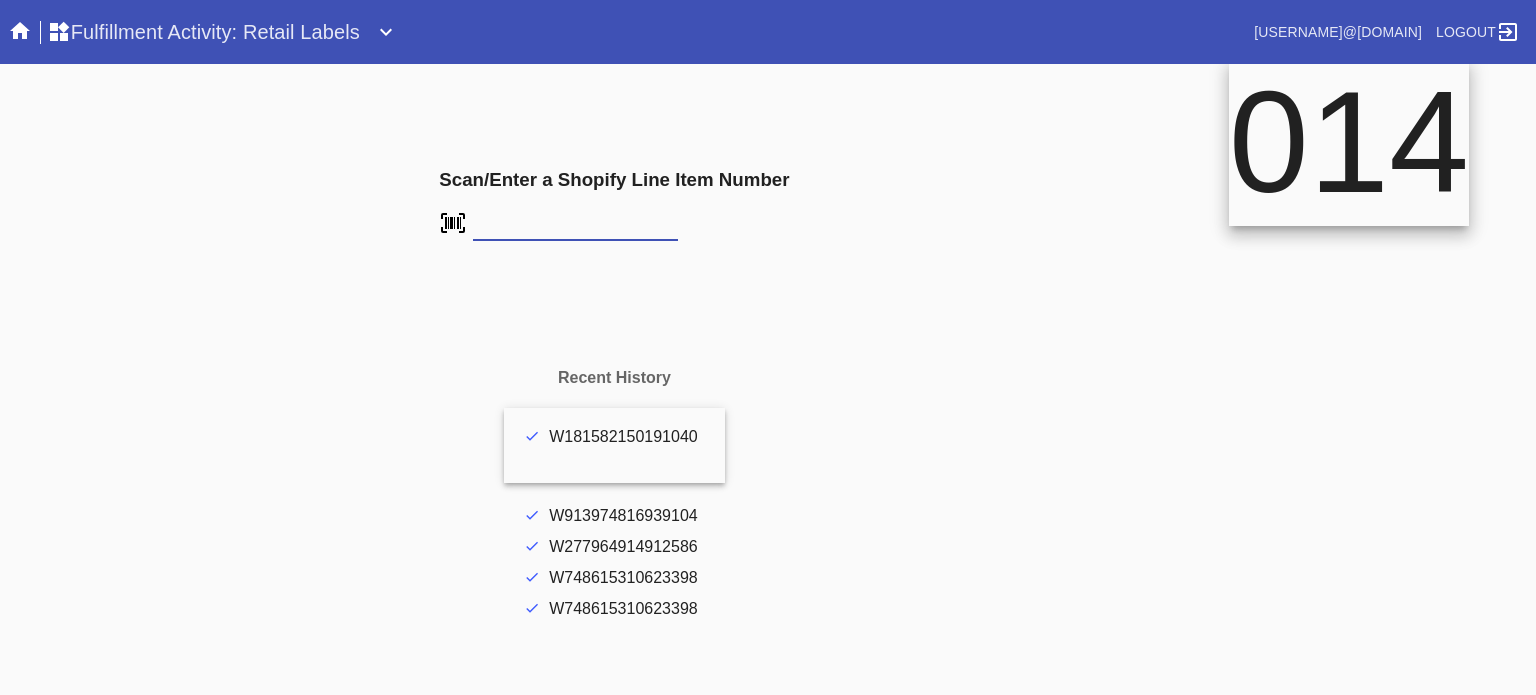 scroll, scrollTop: 0, scrollLeft: 0, axis: both 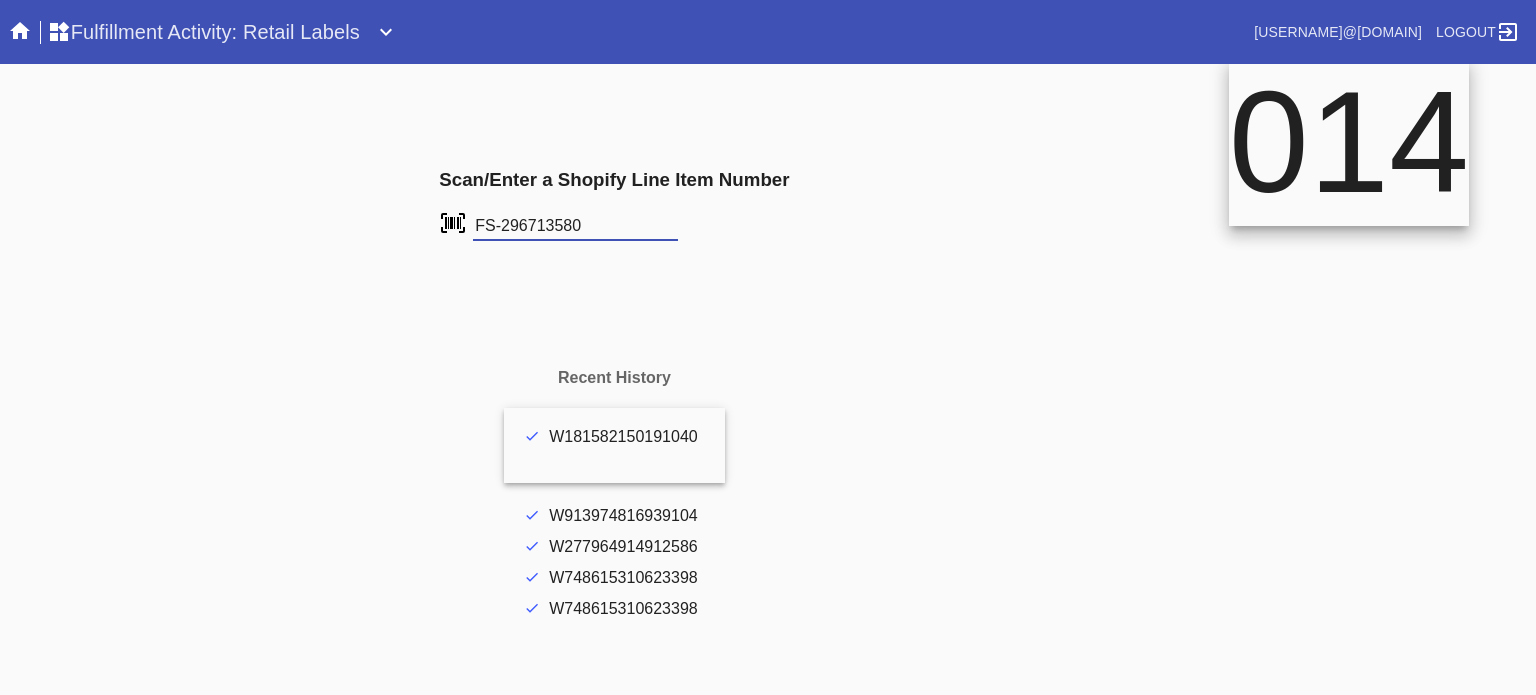 type on "FS-296713580" 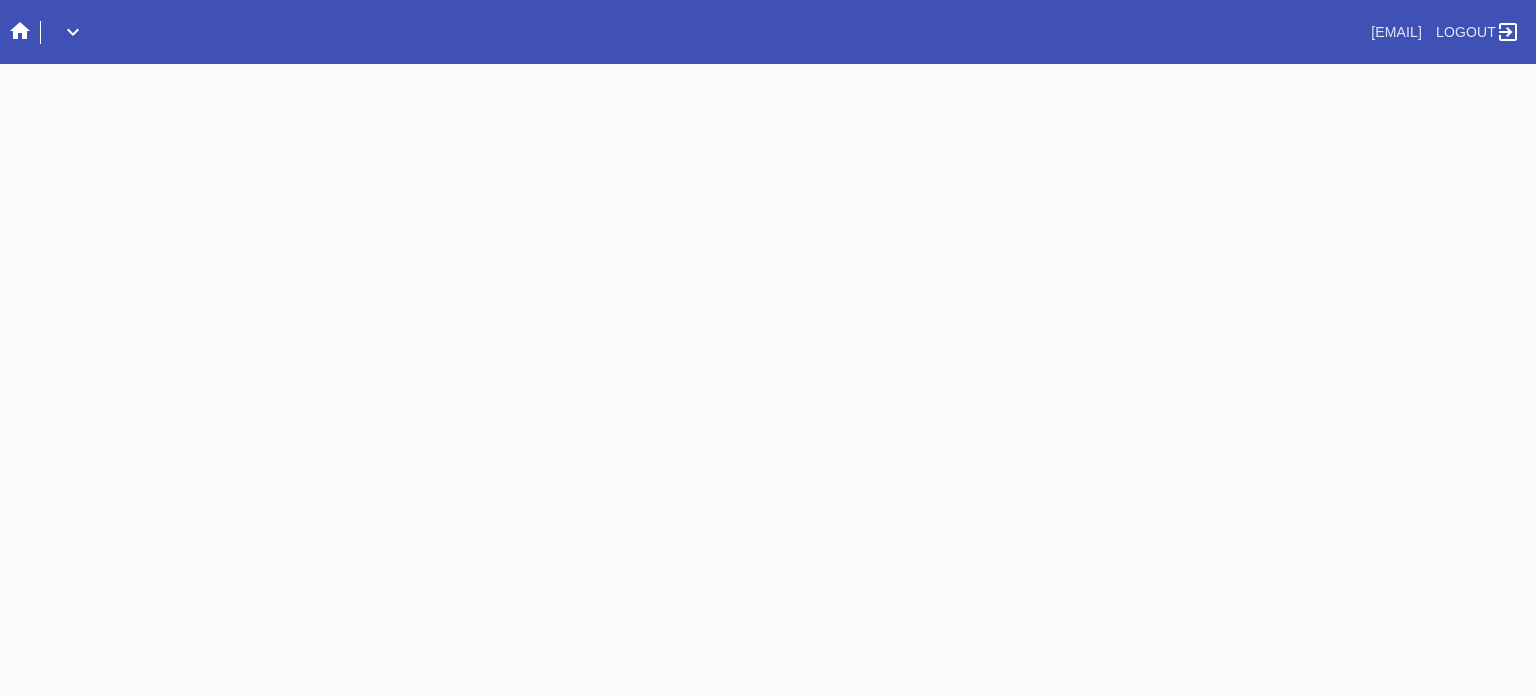 scroll, scrollTop: 0, scrollLeft: 0, axis: both 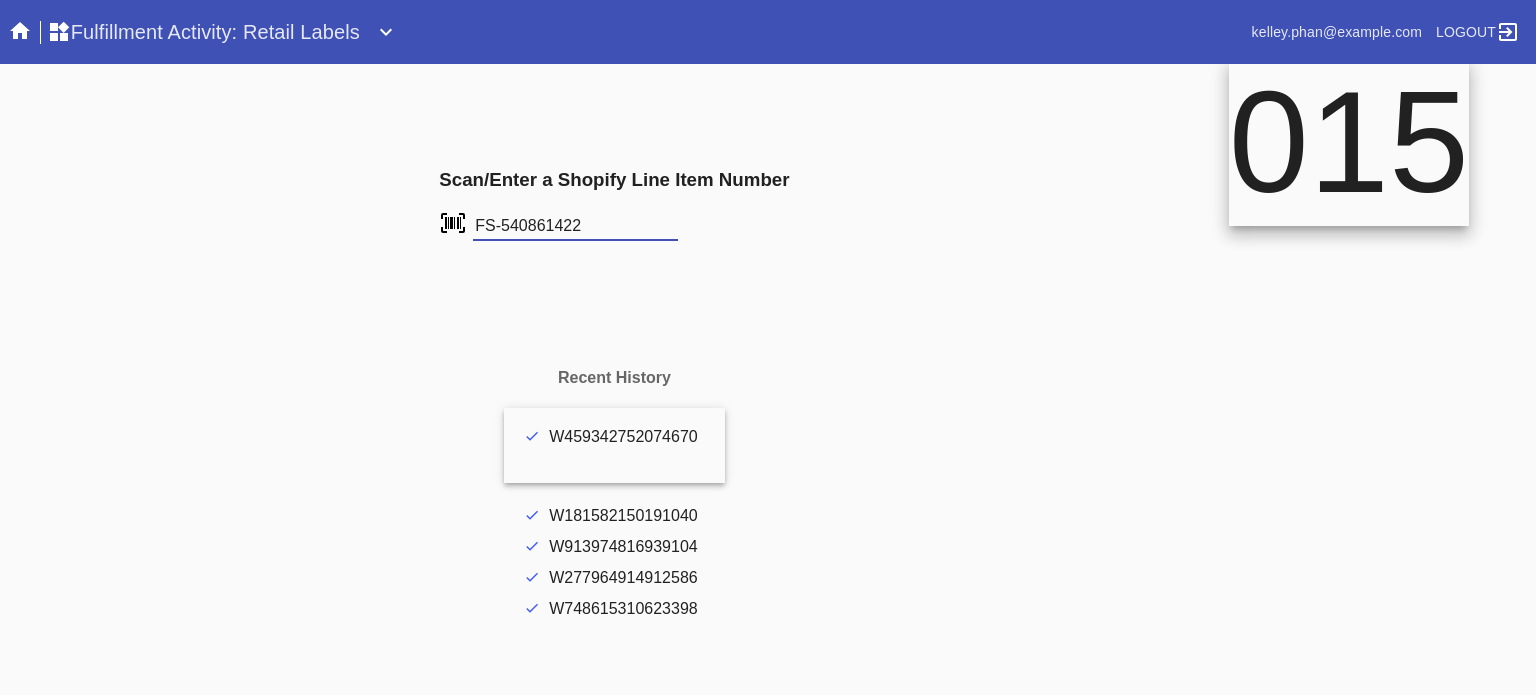 type on "FS-540861422" 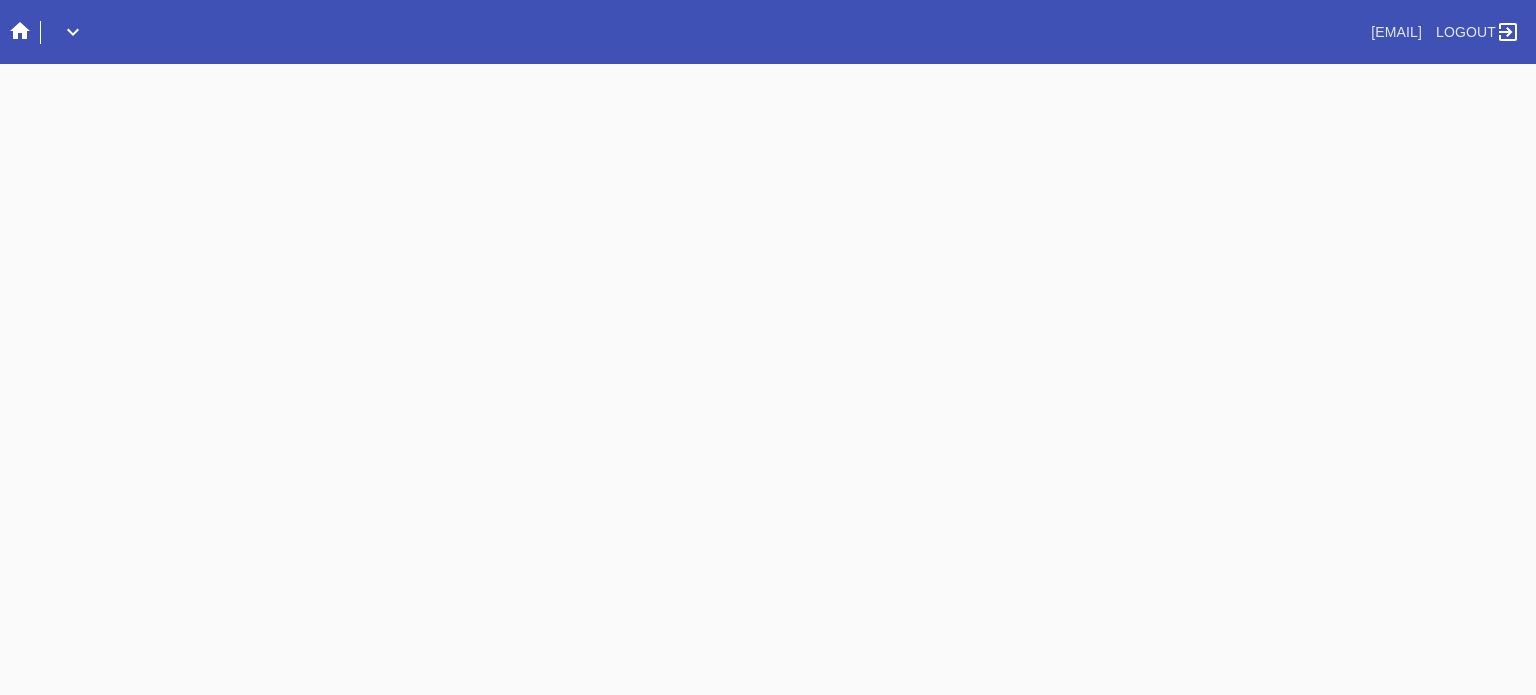 scroll, scrollTop: 0, scrollLeft: 0, axis: both 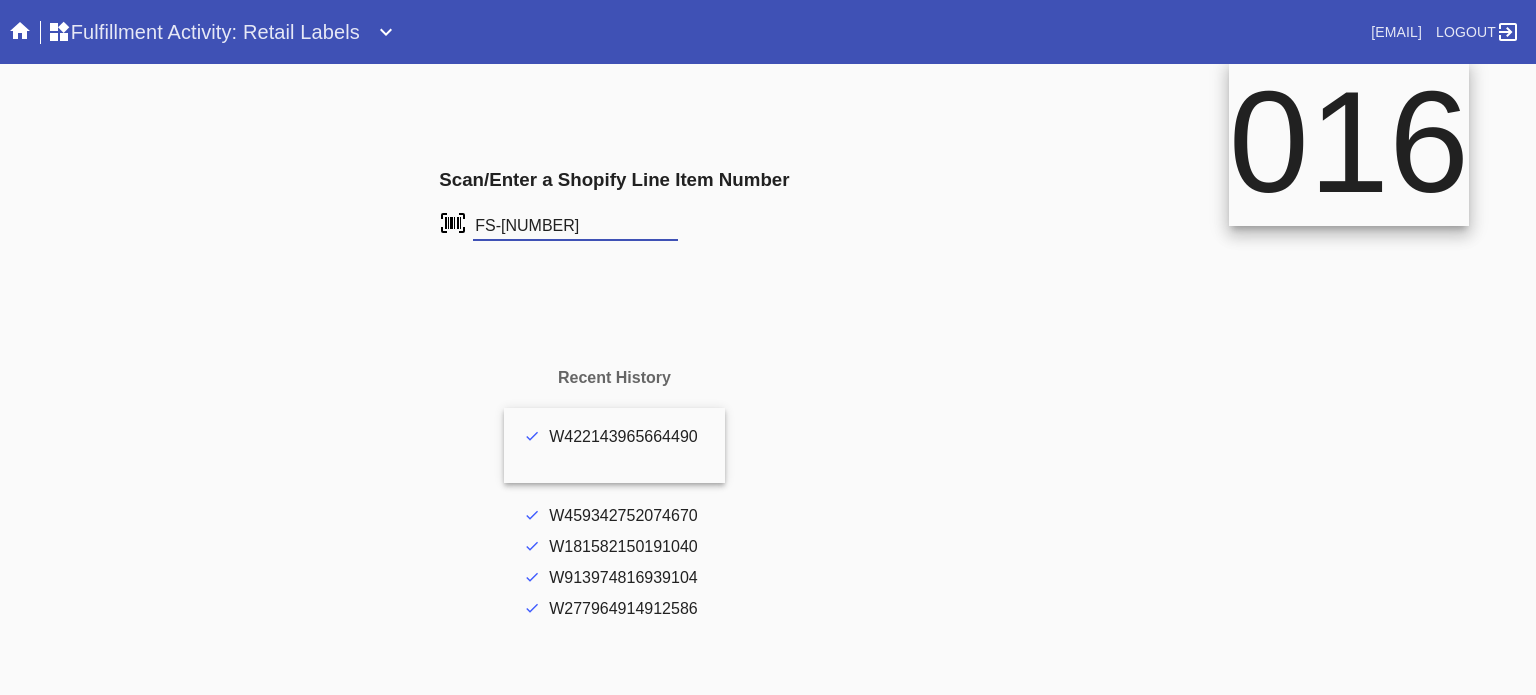 type on "FS-586945172" 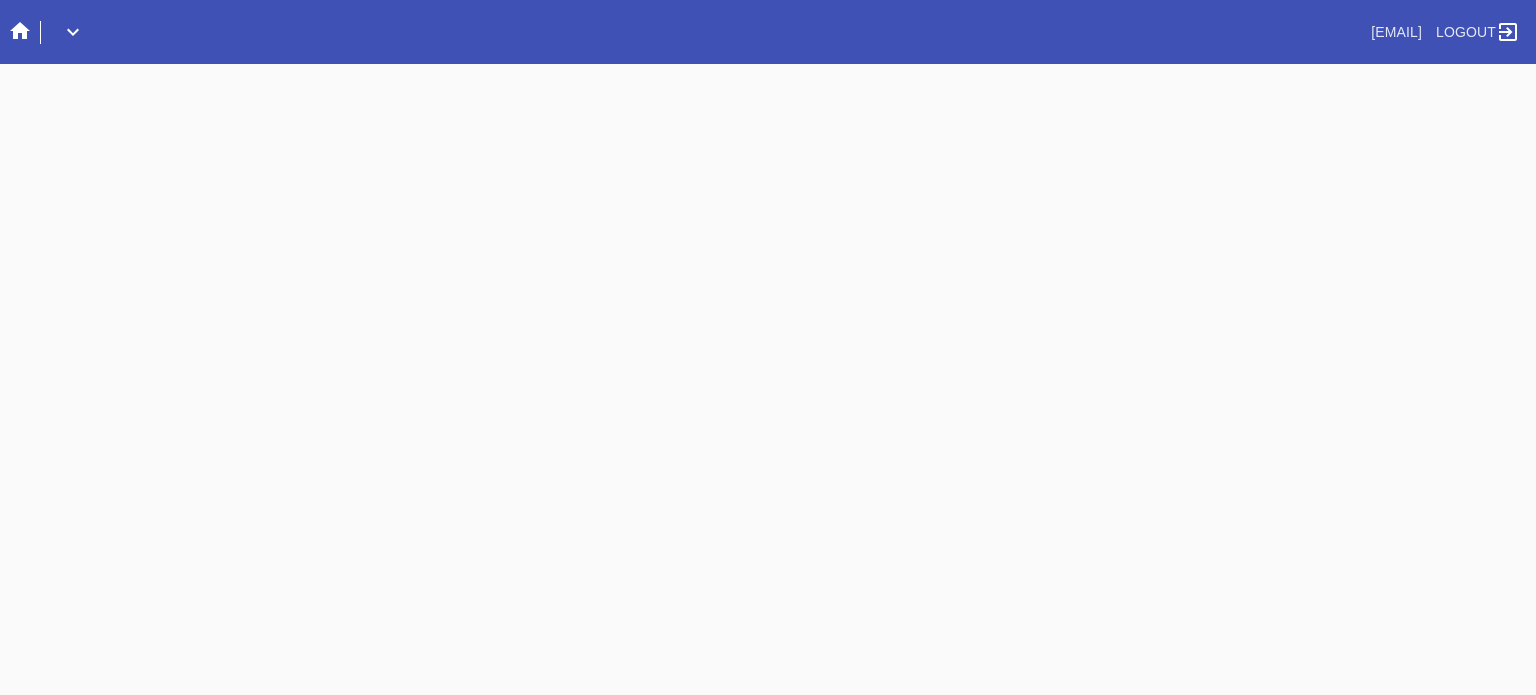 scroll, scrollTop: 0, scrollLeft: 0, axis: both 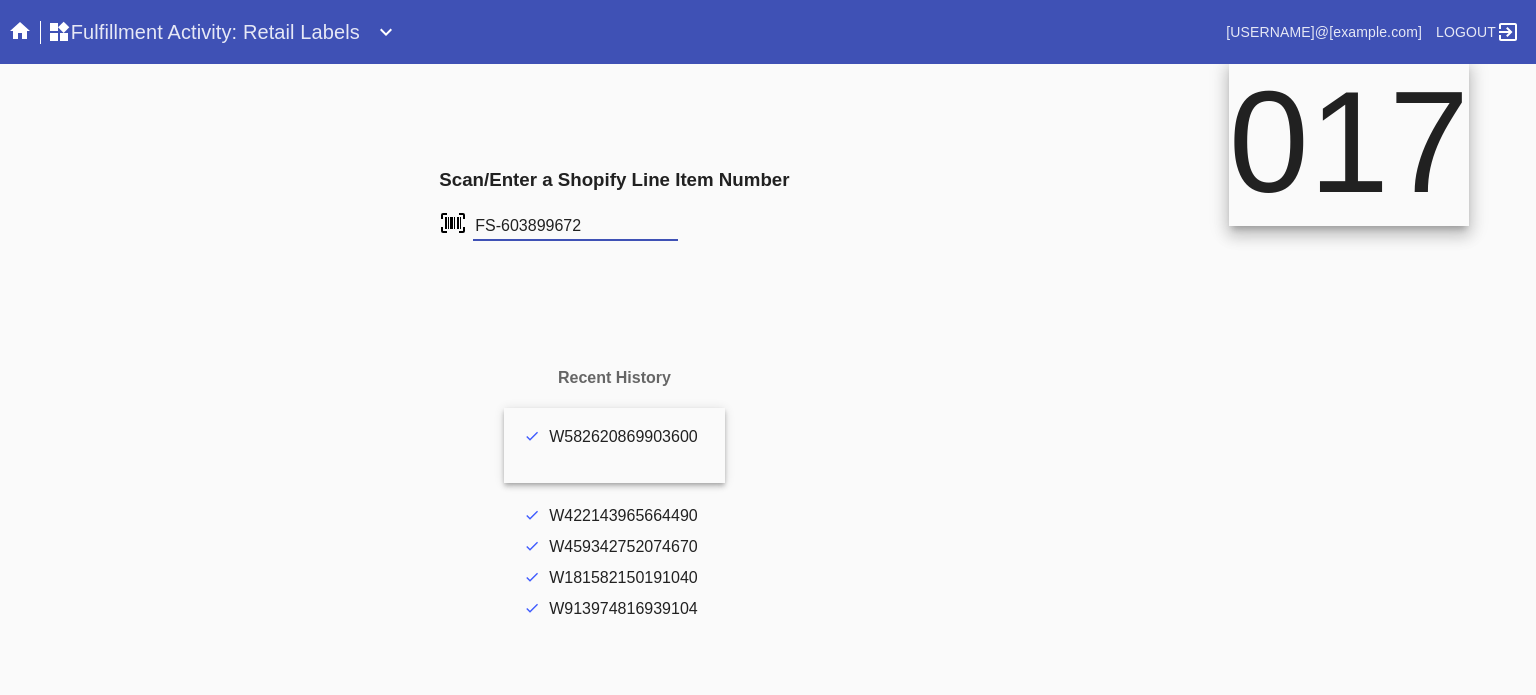 type on "FS-603899672" 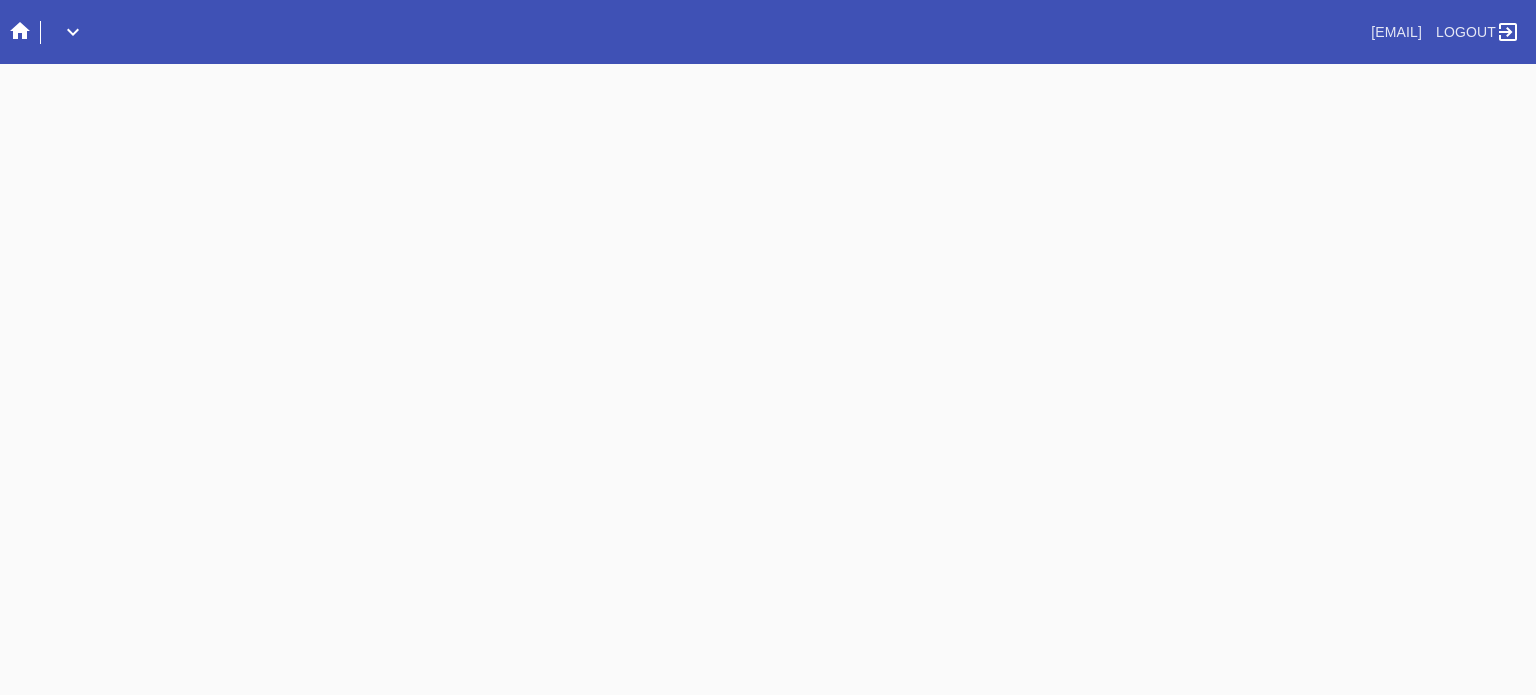 scroll, scrollTop: 0, scrollLeft: 0, axis: both 